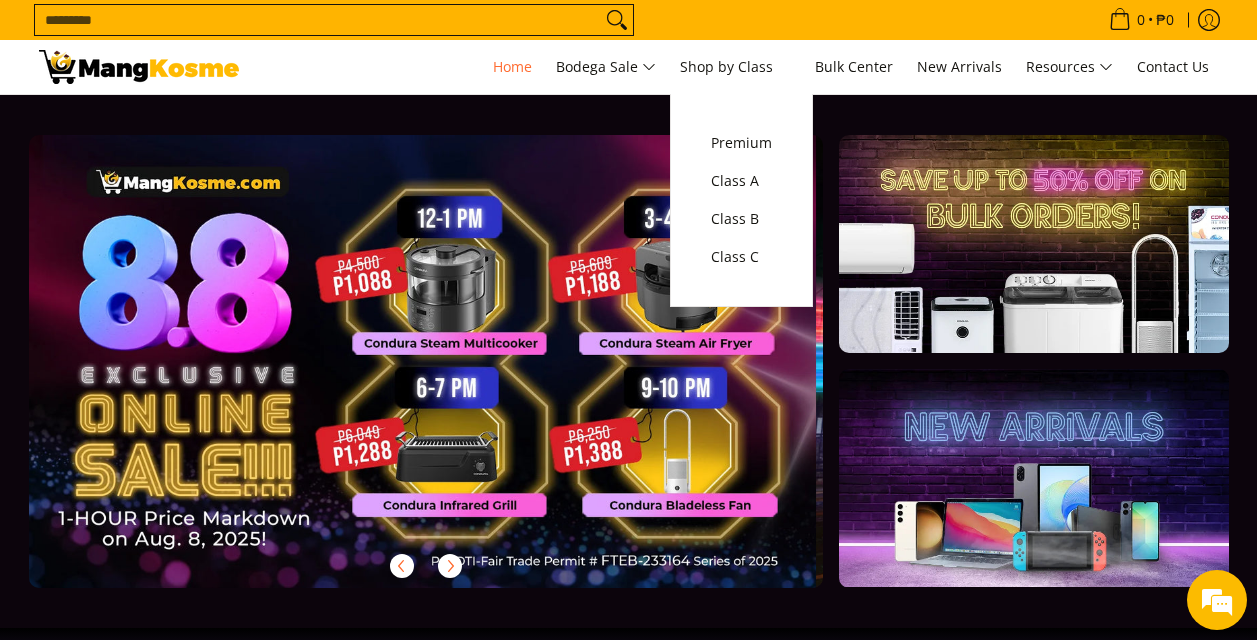 scroll, scrollTop: 0, scrollLeft: 0, axis: both 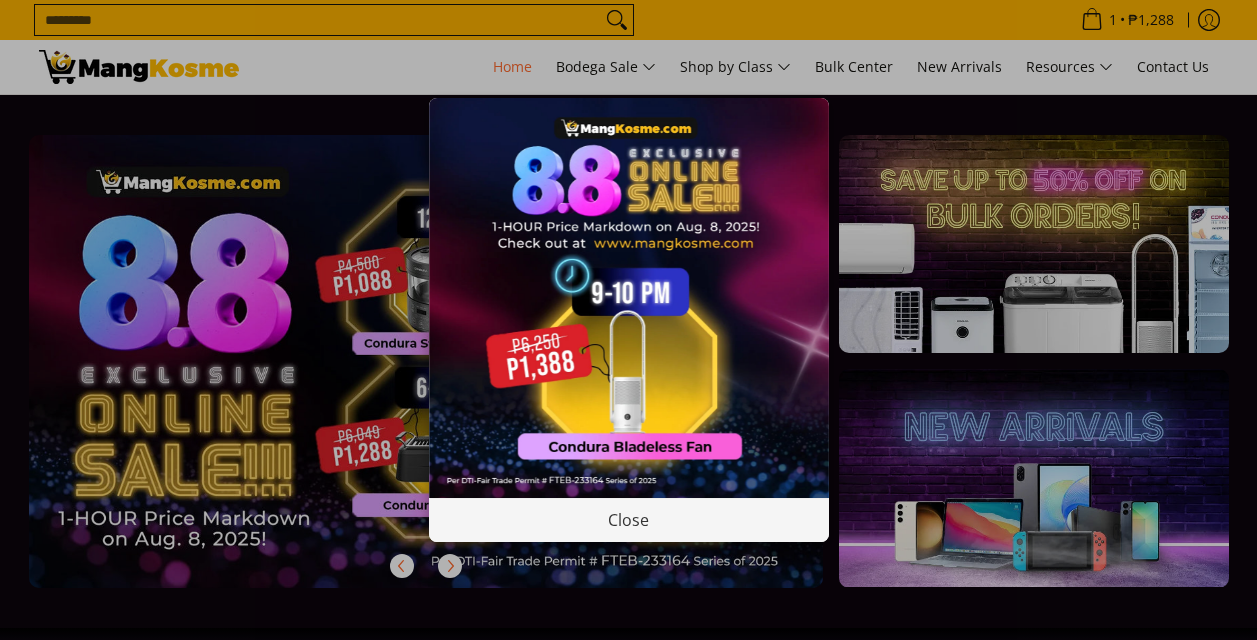 click at bounding box center [629, 298] 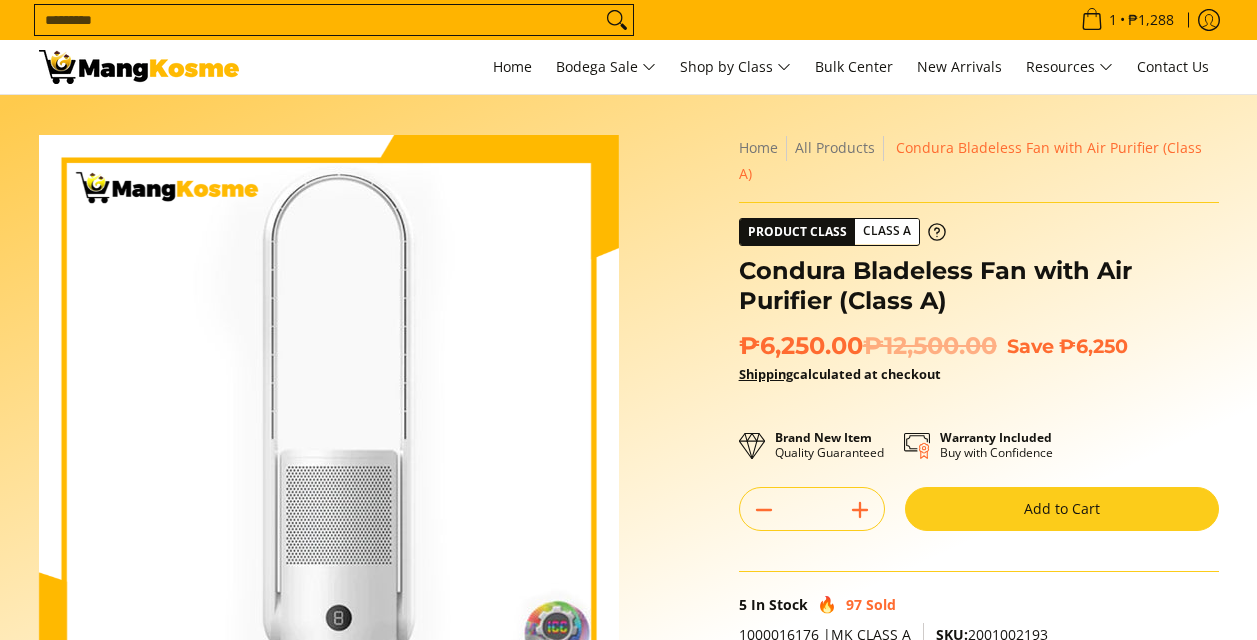scroll, scrollTop: 0, scrollLeft: 0, axis: both 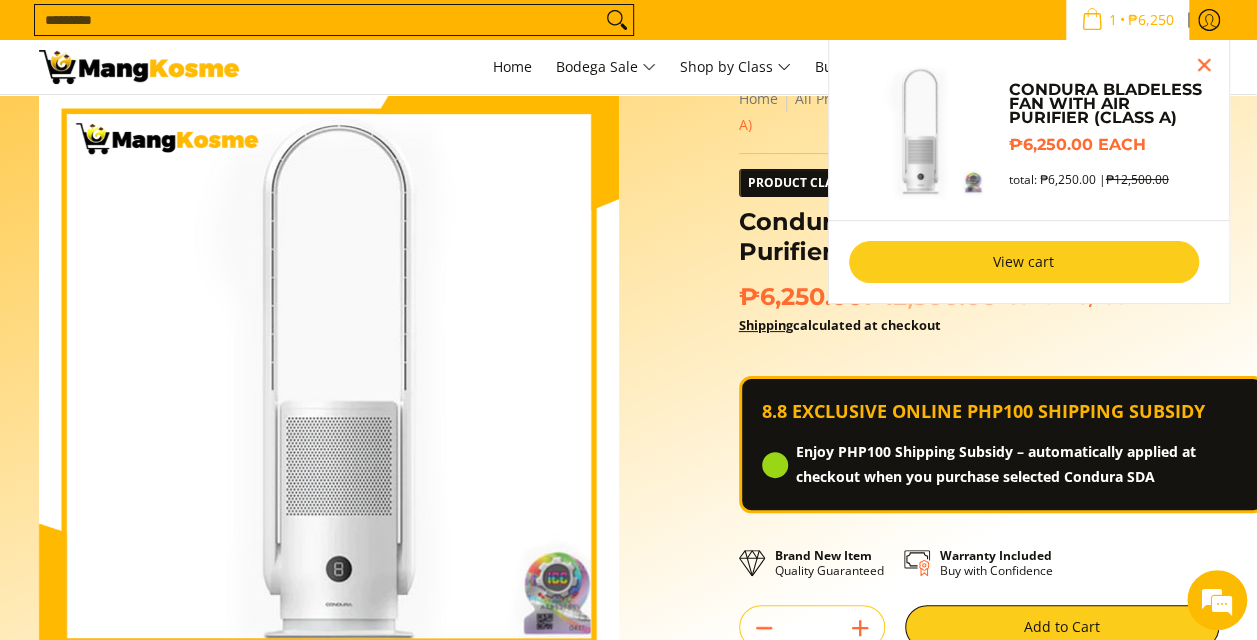 click on "View cart" at bounding box center (1024, 262) 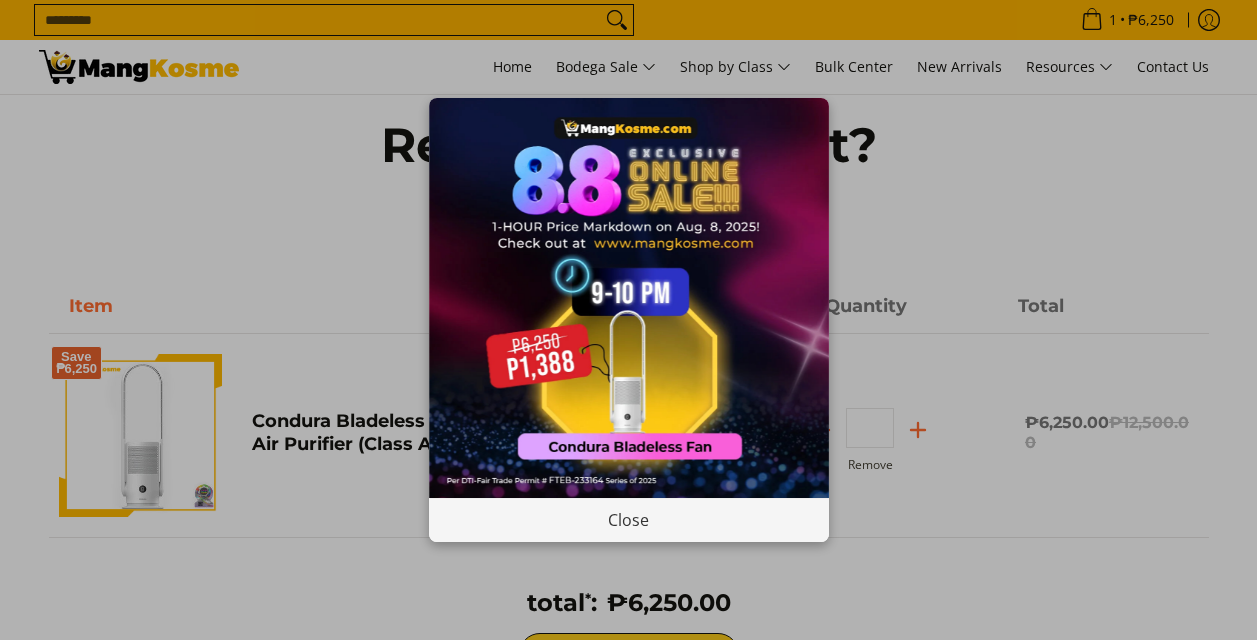 scroll, scrollTop: 0, scrollLeft: 0, axis: both 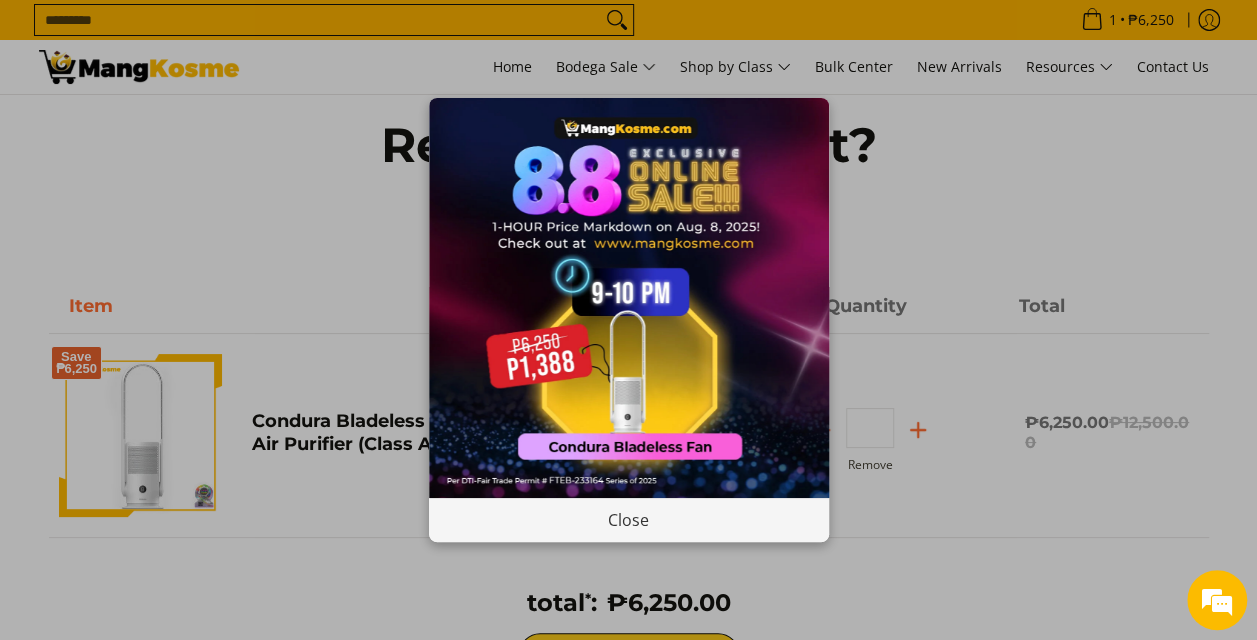 click at bounding box center [629, 298] 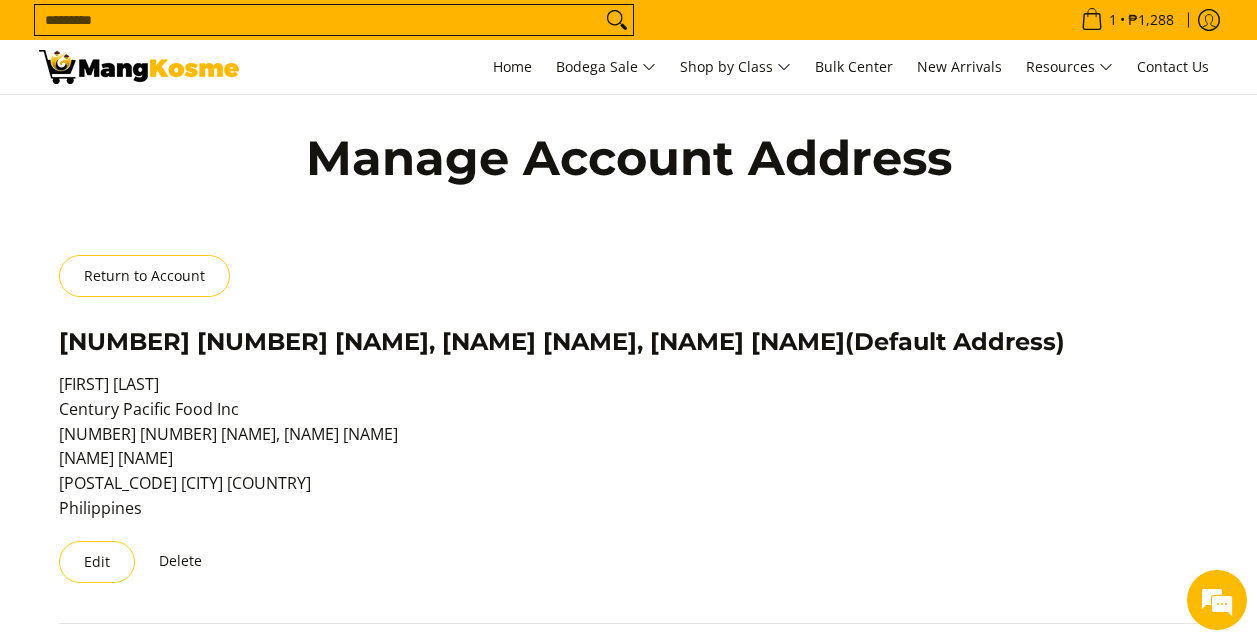 scroll, scrollTop: 0, scrollLeft: 0, axis: both 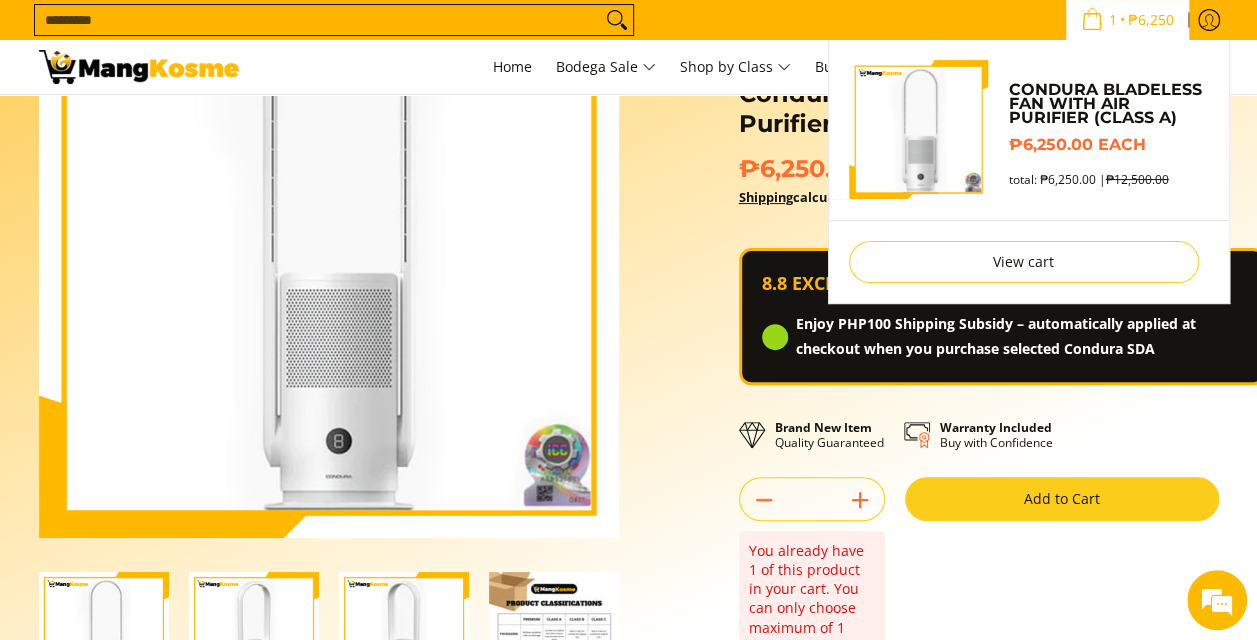click on "₱6,250" at bounding box center [1151, 20] 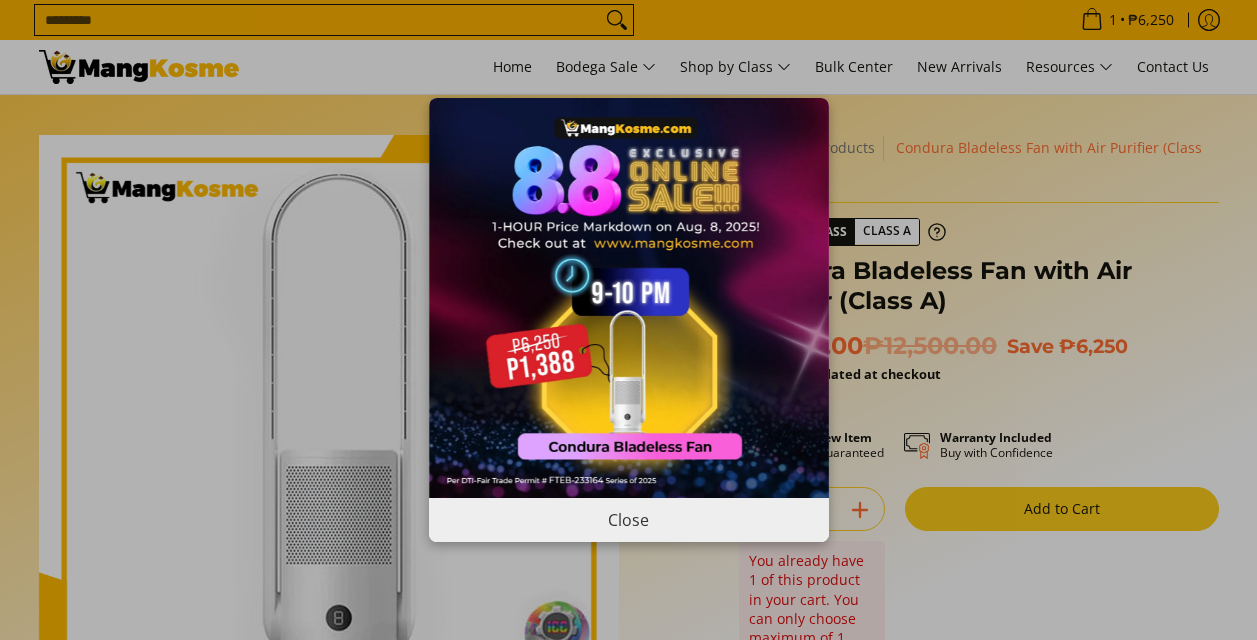 scroll, scrollTop: 0, scrollLeft: 0, axis: both 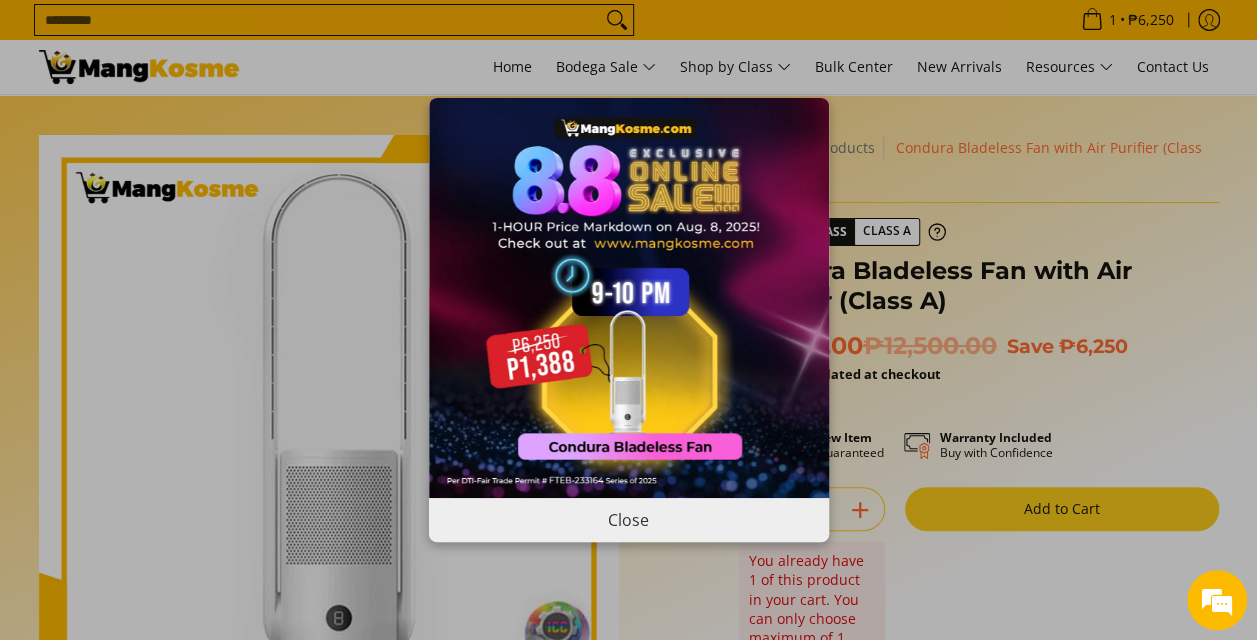 click on "Close" at bounding box center (629, 519) 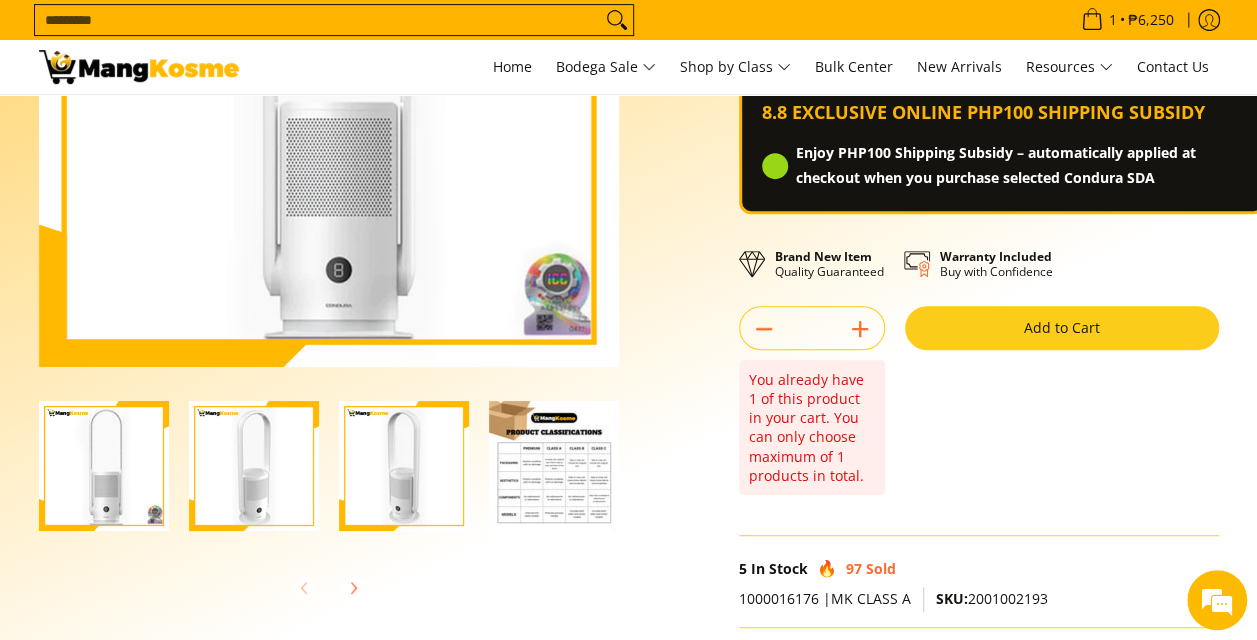 scroll, scrollTop: 273, scrollLeft: 0, axis: vertical 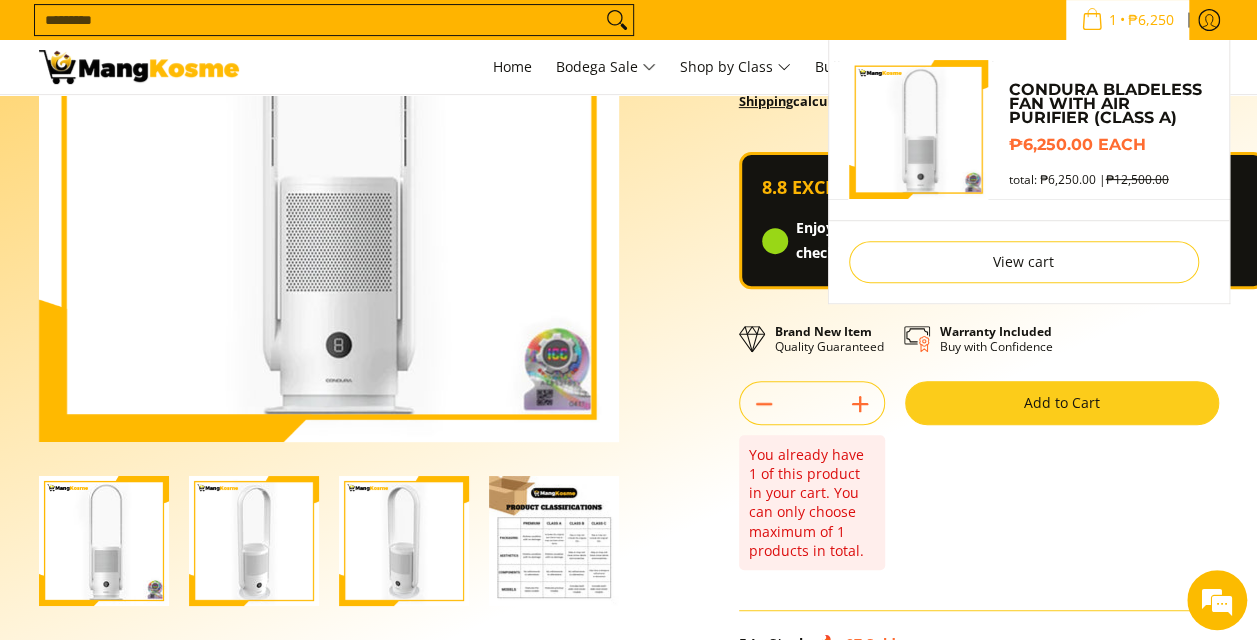 click on "View cart
Checkout" at bounding box center [1029, 261] 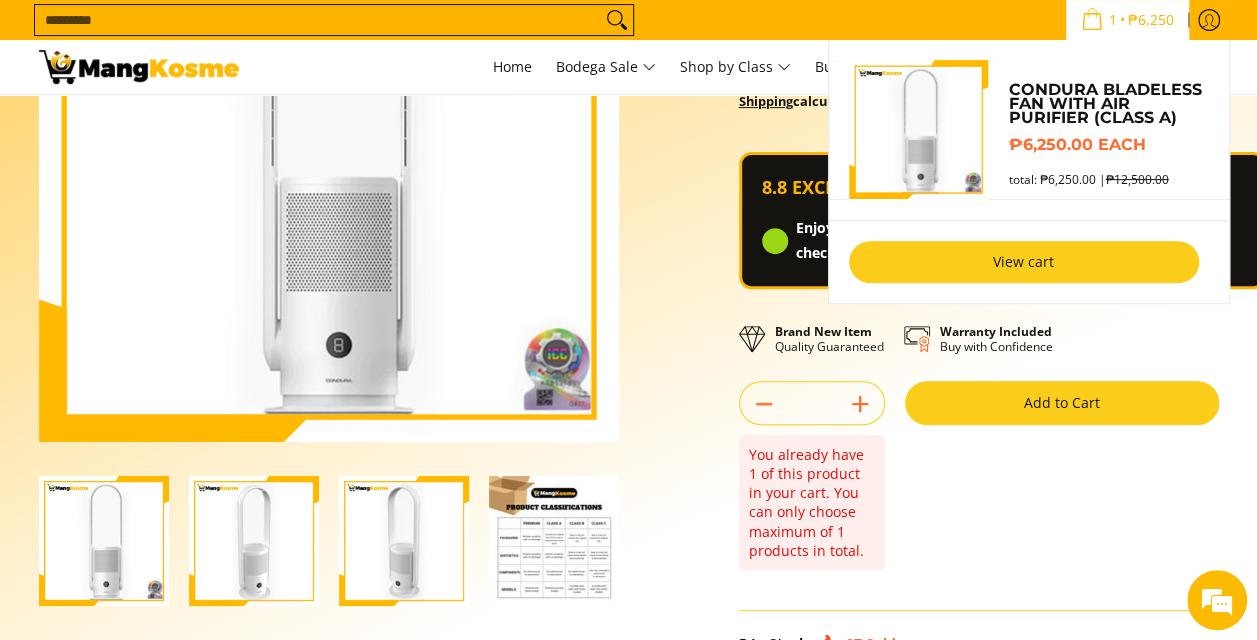 scroll, scrollTop: 0, scrollLeft: 0, axis: both 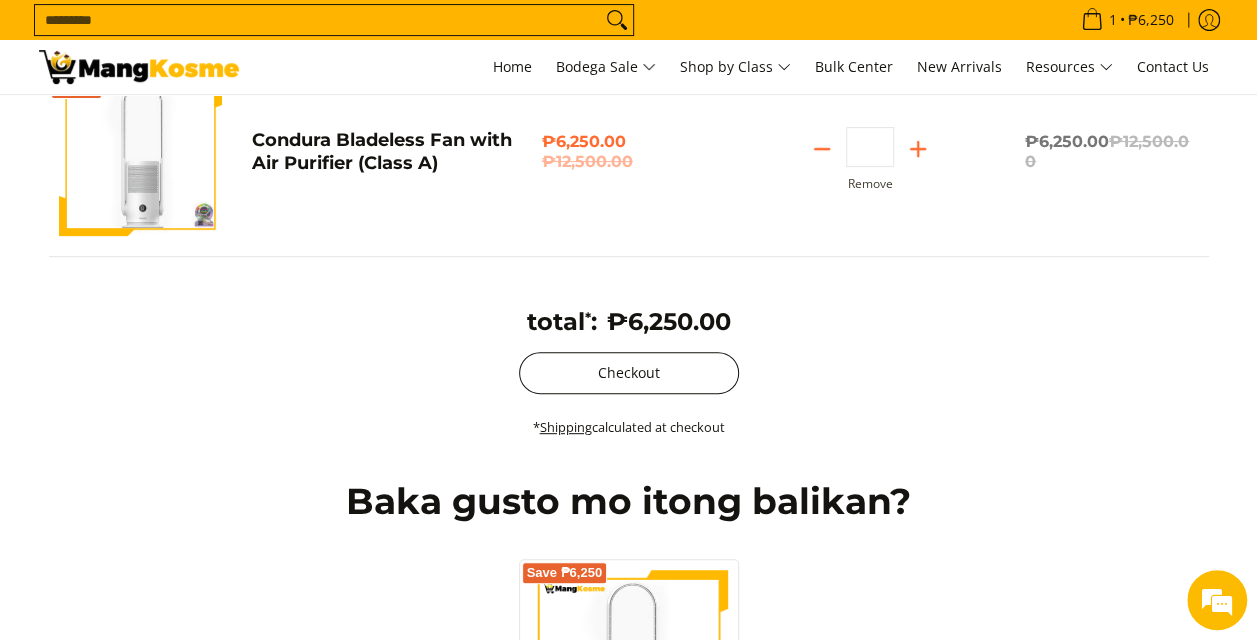 click on "Checkout" at bounding box center [629, 373] 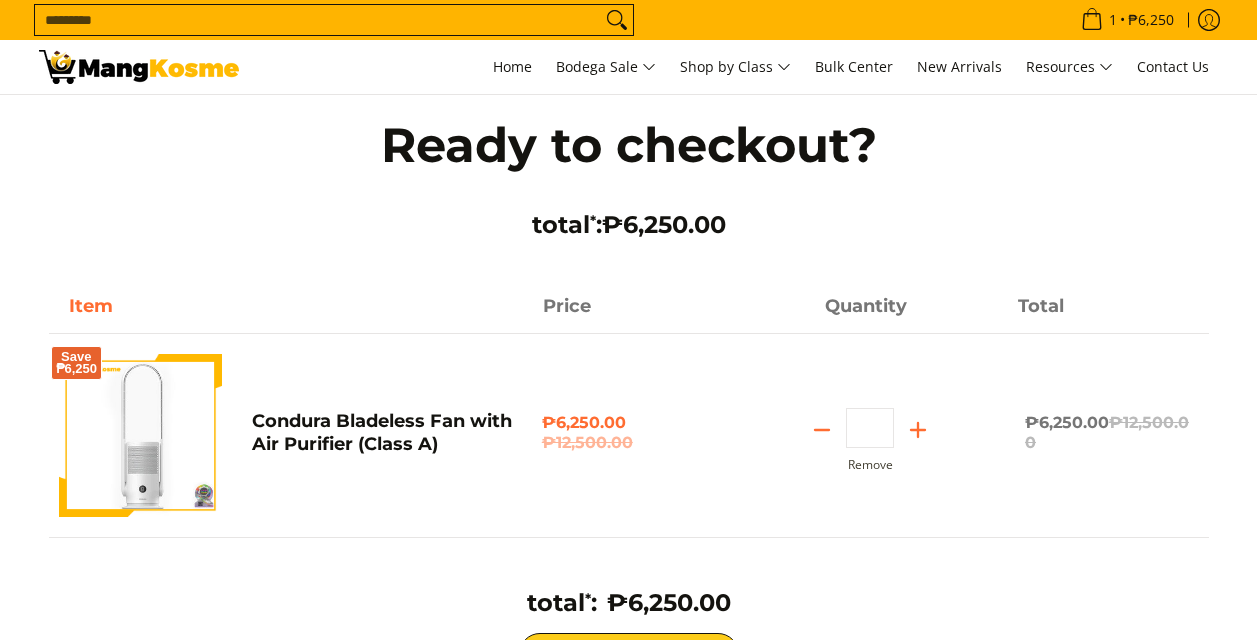 scroll, scrollTop: 281, scrollLeft: 0, axis: vertical 